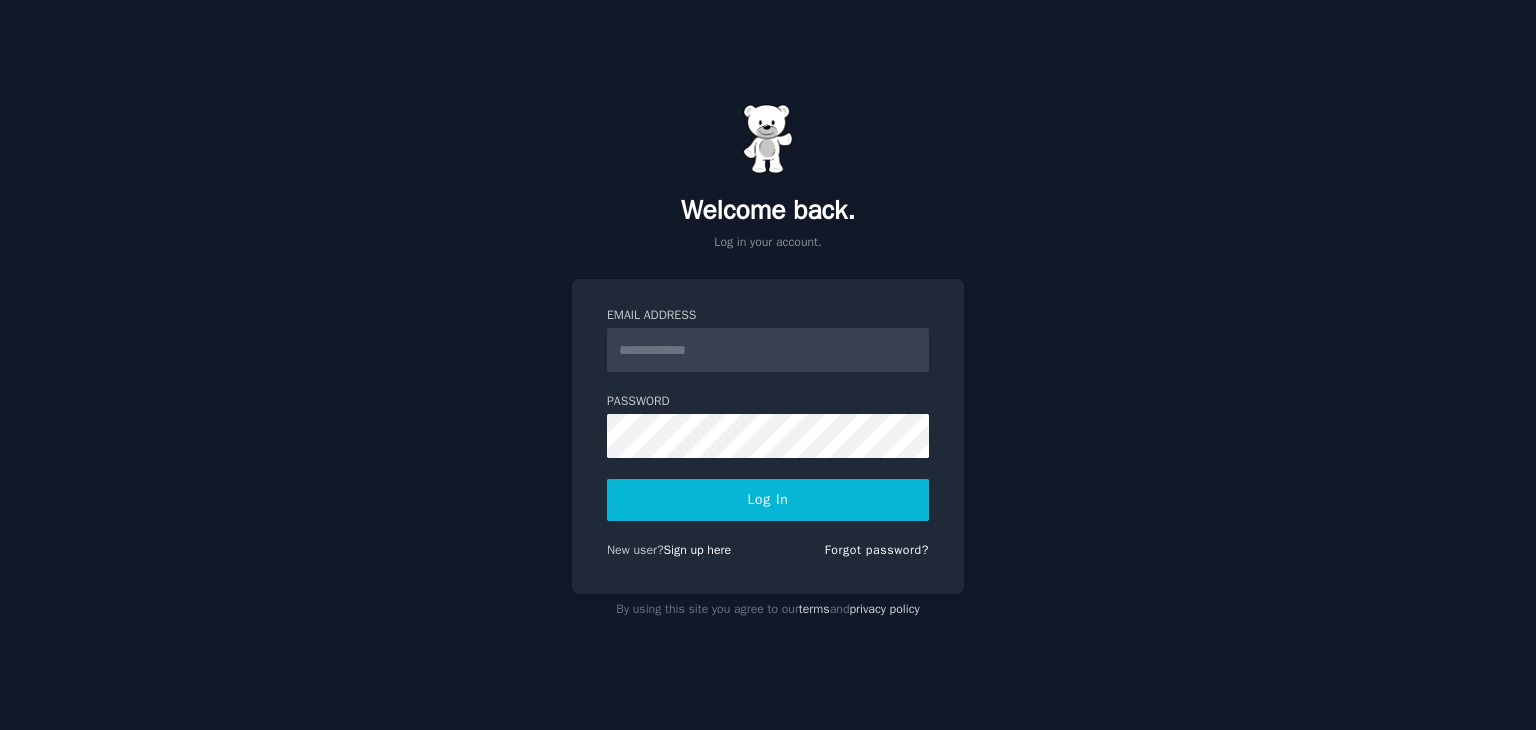 scroll, scrollTop: 0, scrollLeft: 0, axis: both 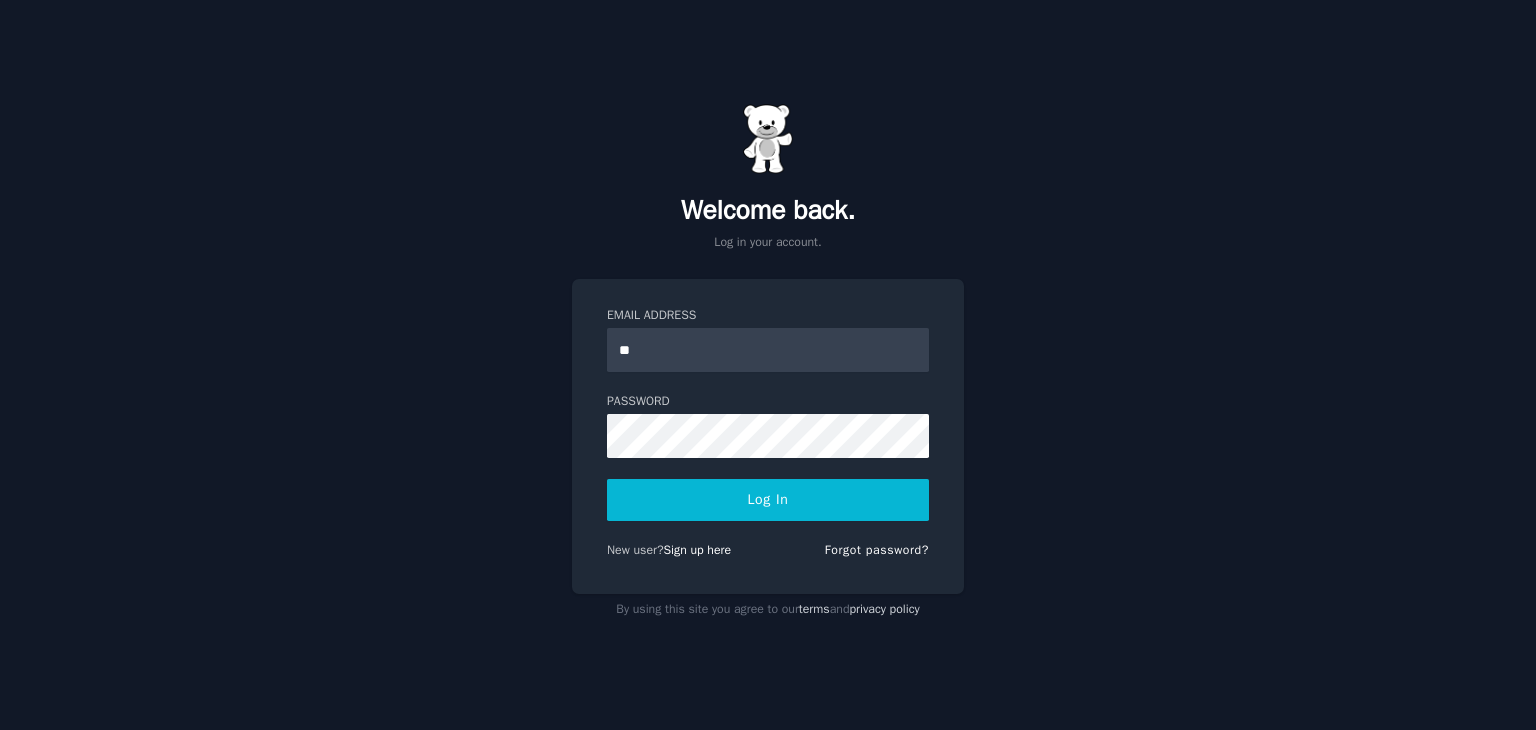 type on "**********" 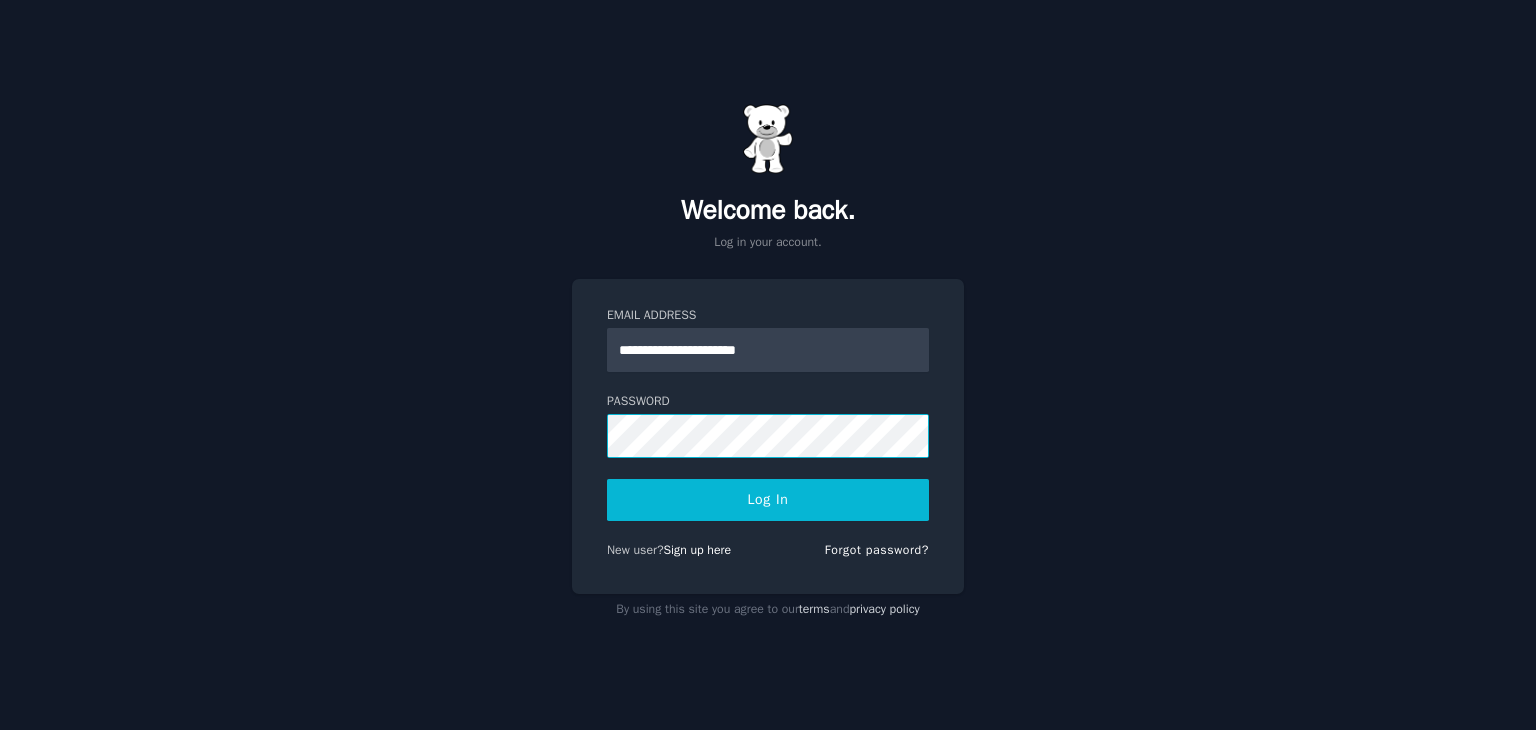 click on "Log In" at bounding box center [768, 500] 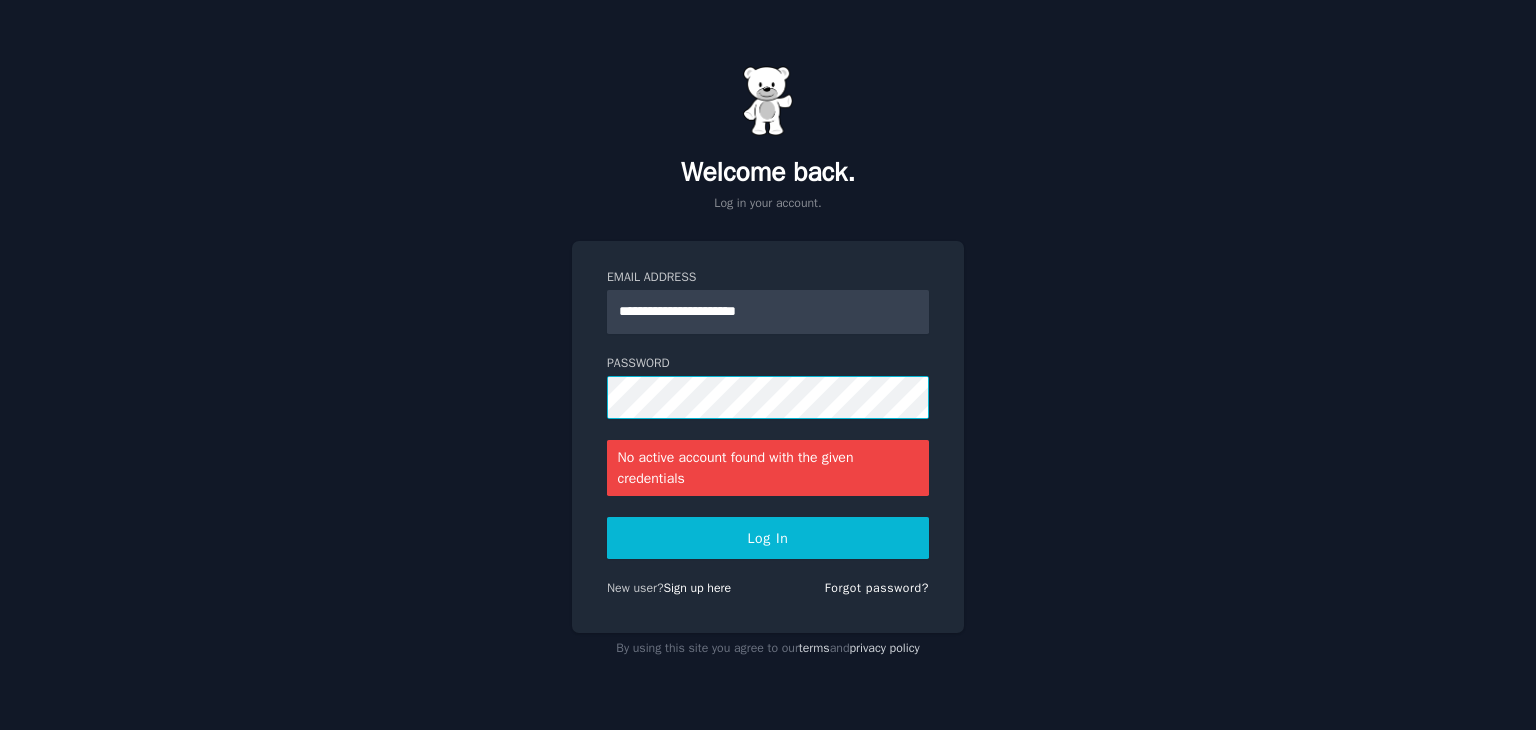 click on "Log In" at bounding box center (768, 538) 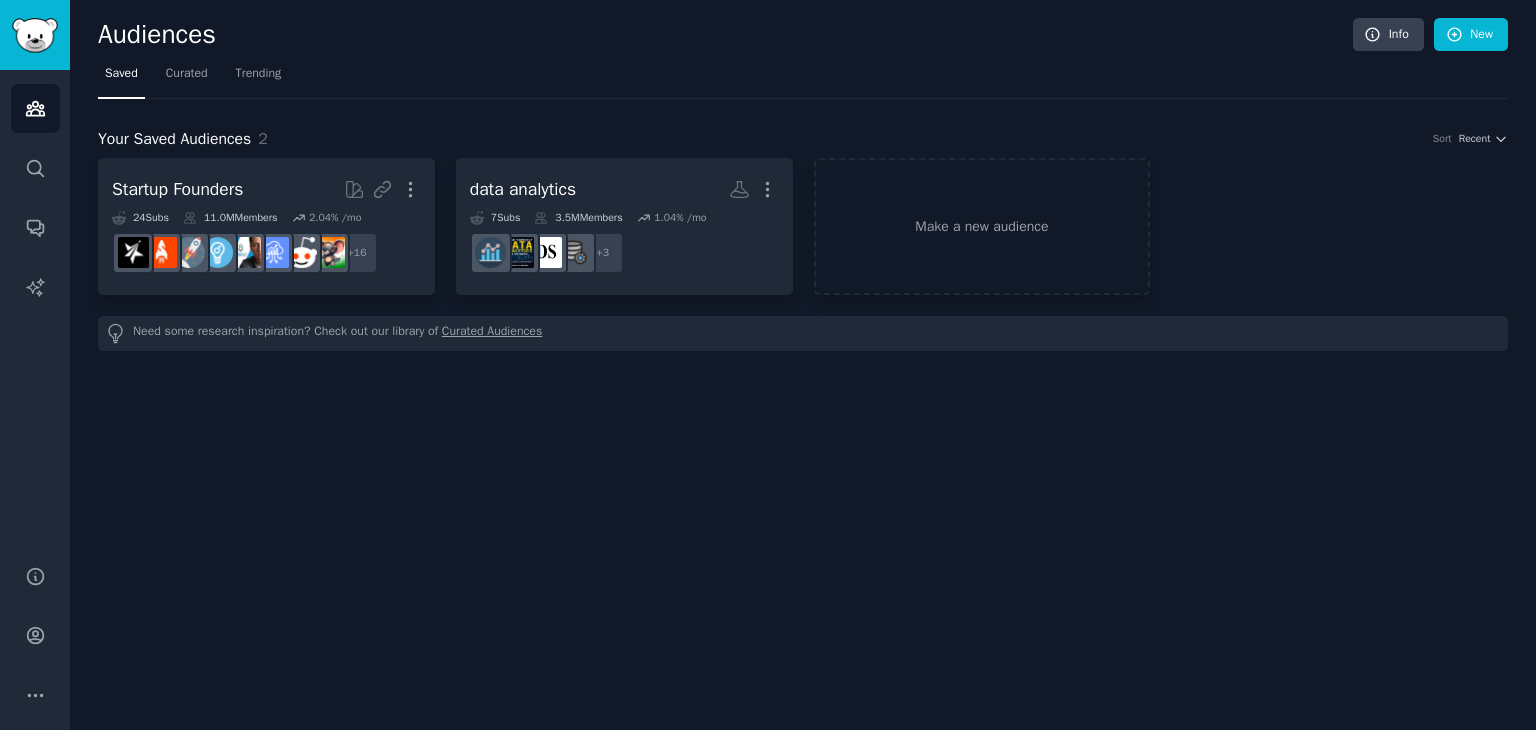 scroll, scrollTop: 0, scrollLeft: 0, axis: both 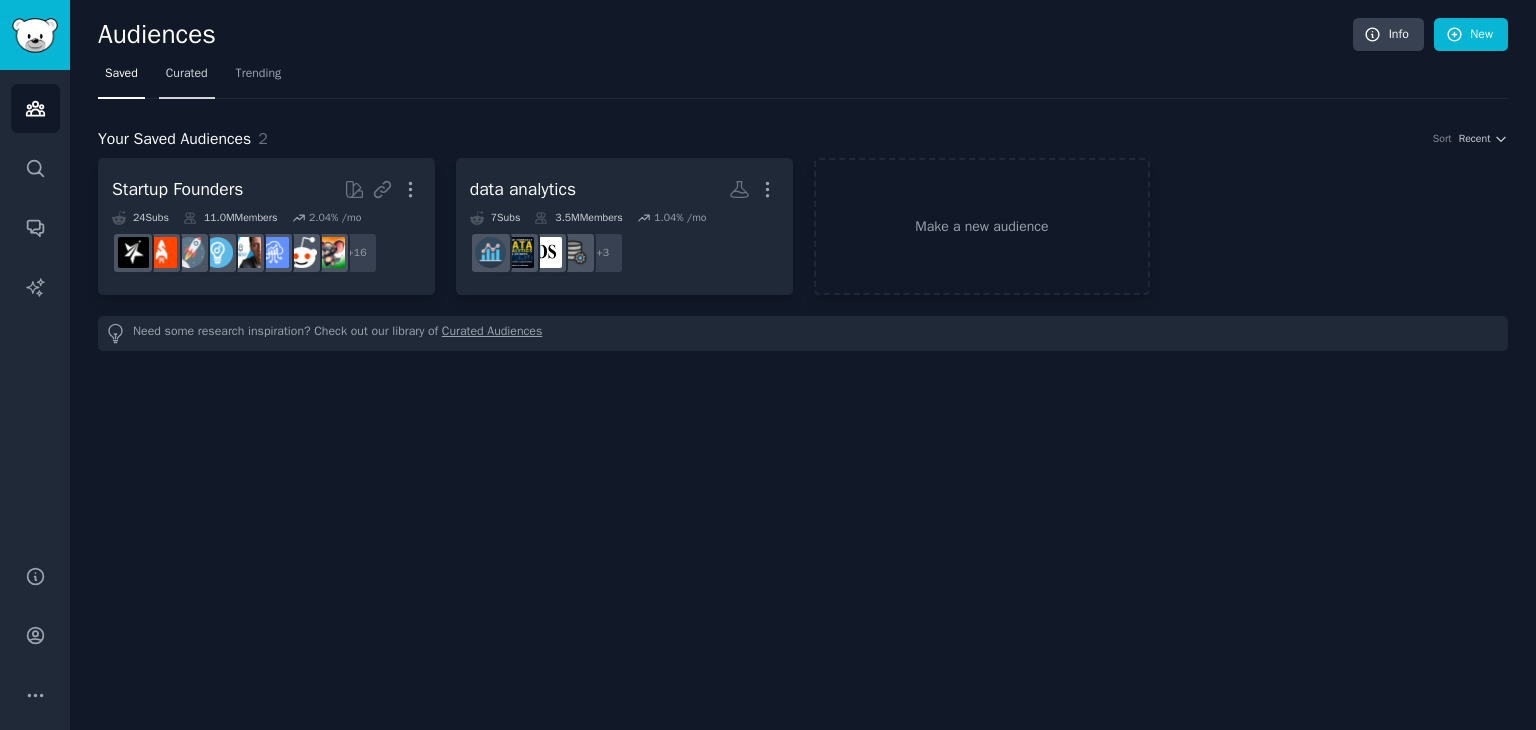 click on "Curated" at bounding box center [187, 74] 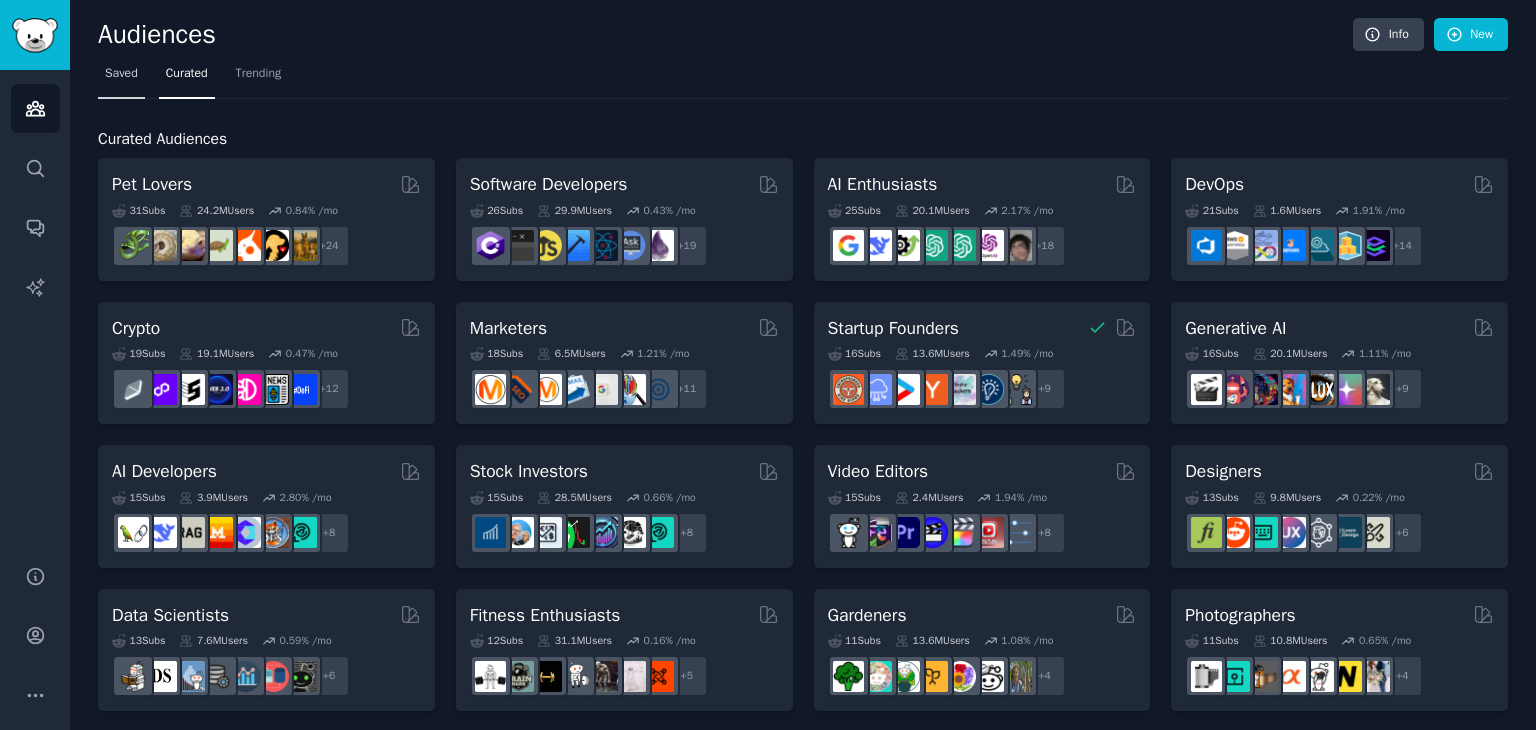 click on "Saved" at bounding box center [121, 74] 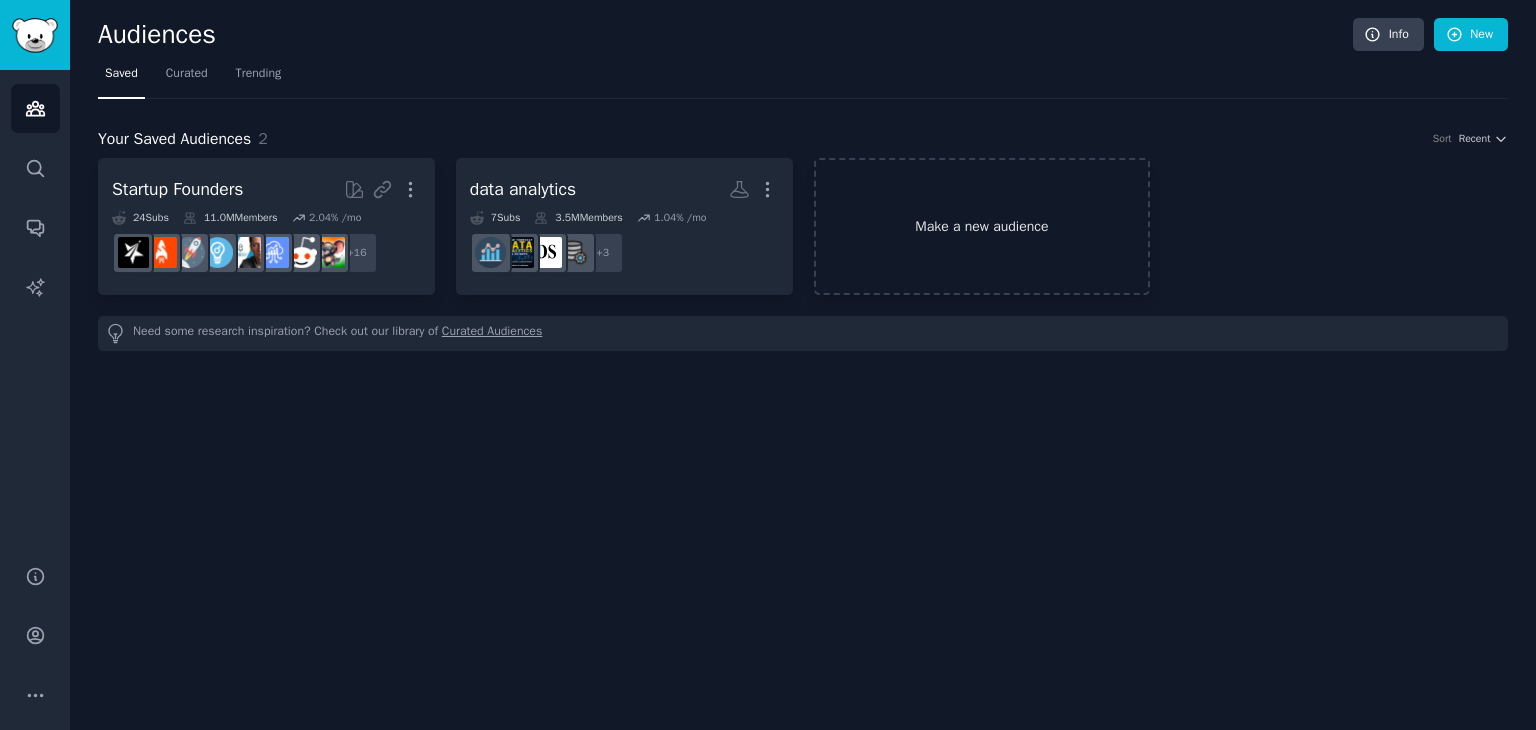 click on "Make a new audience" at bounding box center (982, 226) 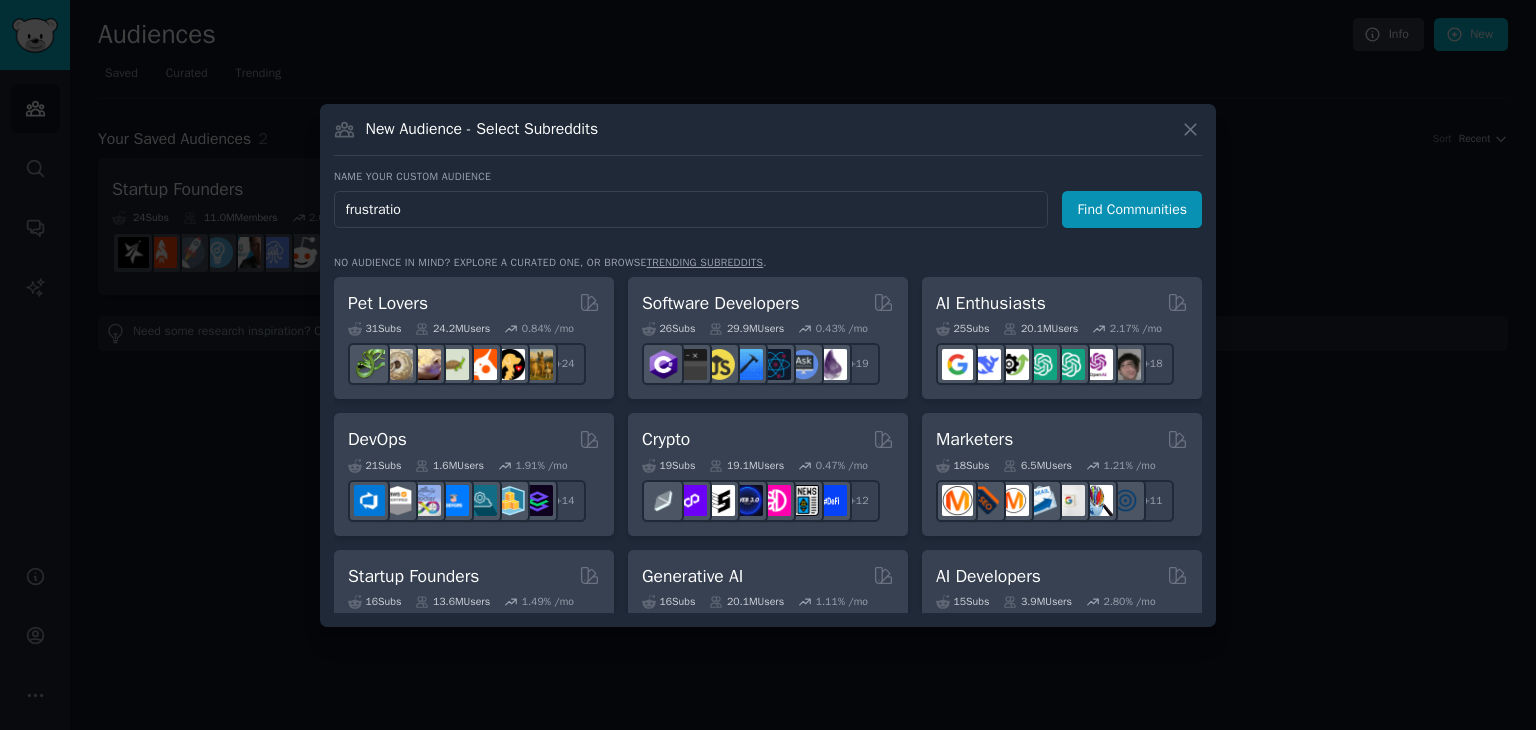 type on "frustration" 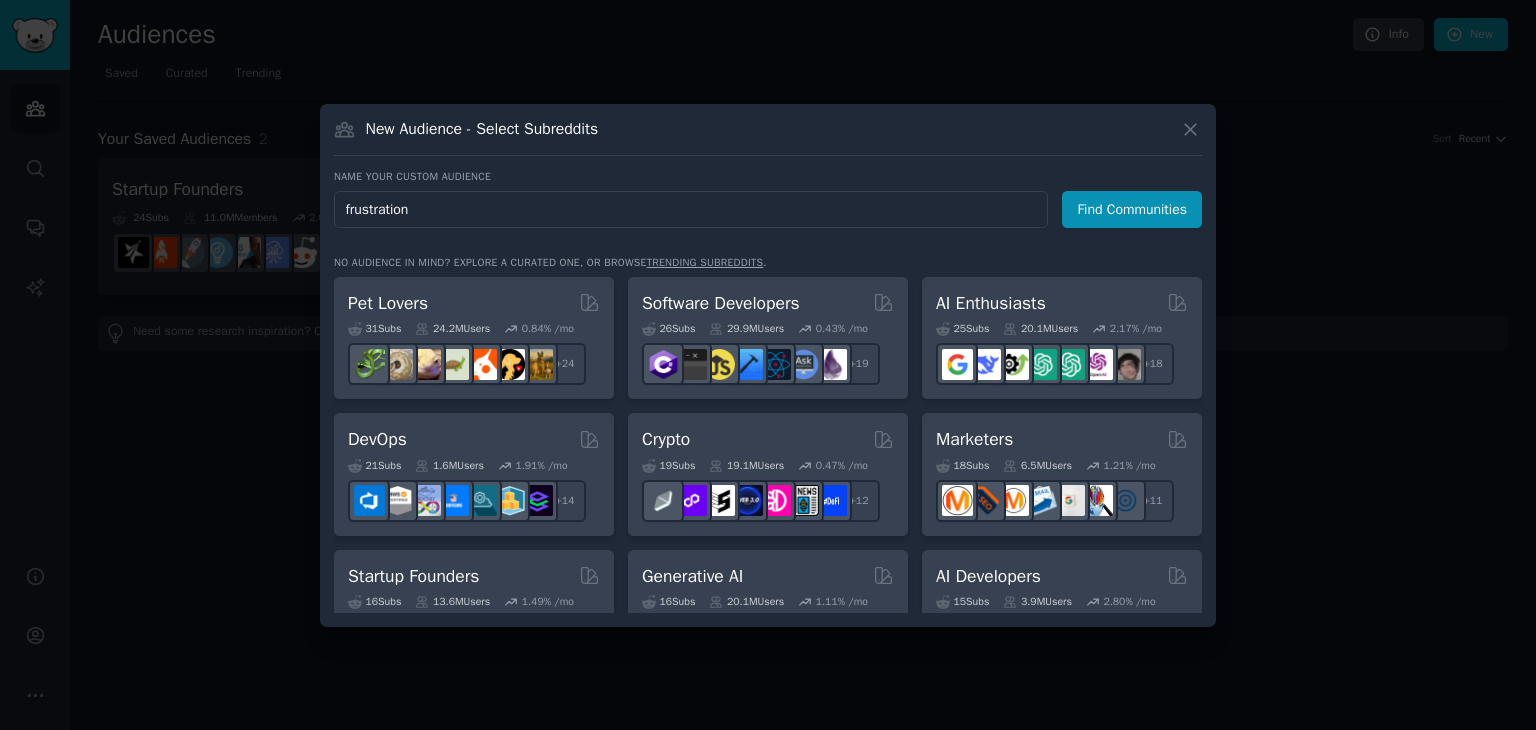 click on "Find Communities" at bounding box center [1132, 209] 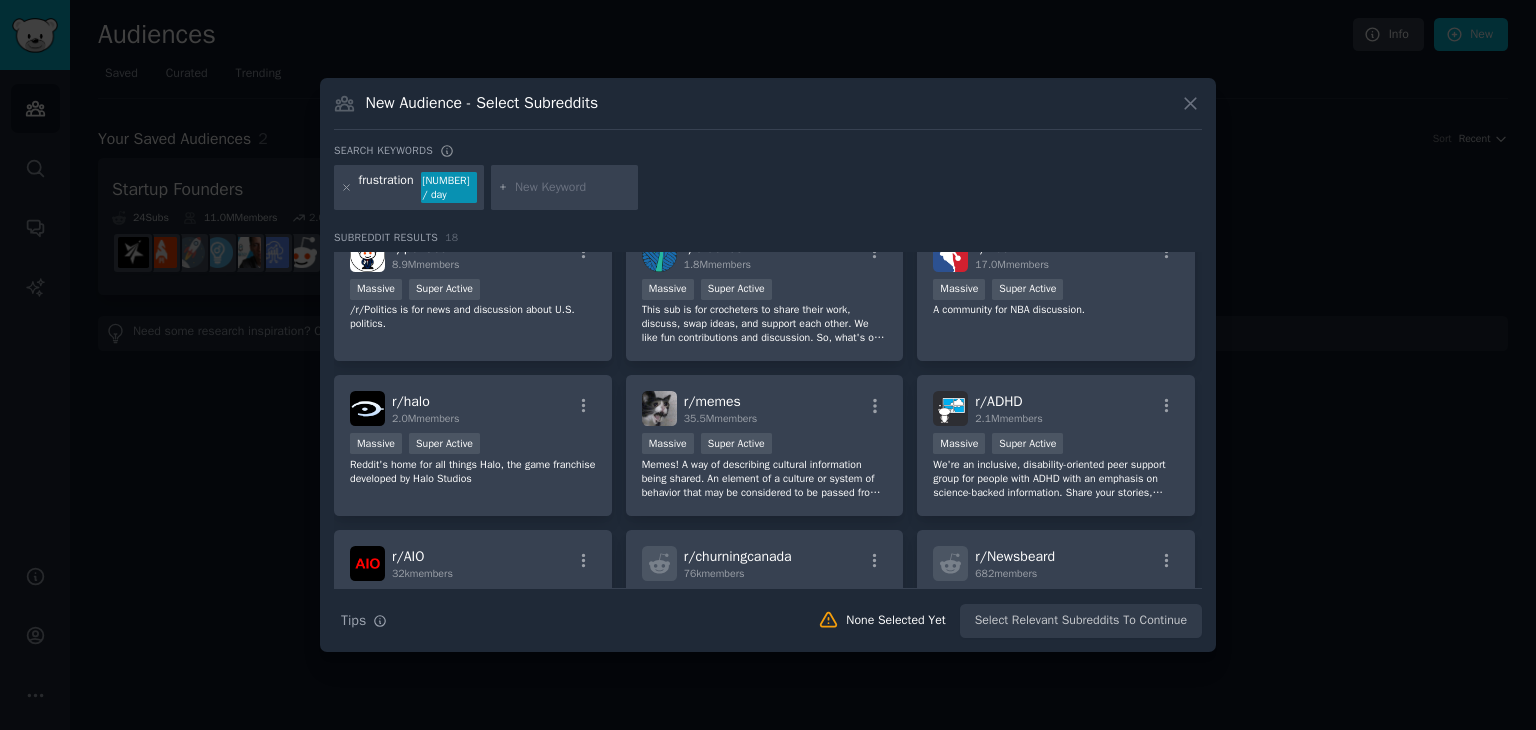 scroll, scrollTop: 176, scrollLeft: 0, axis: vertical 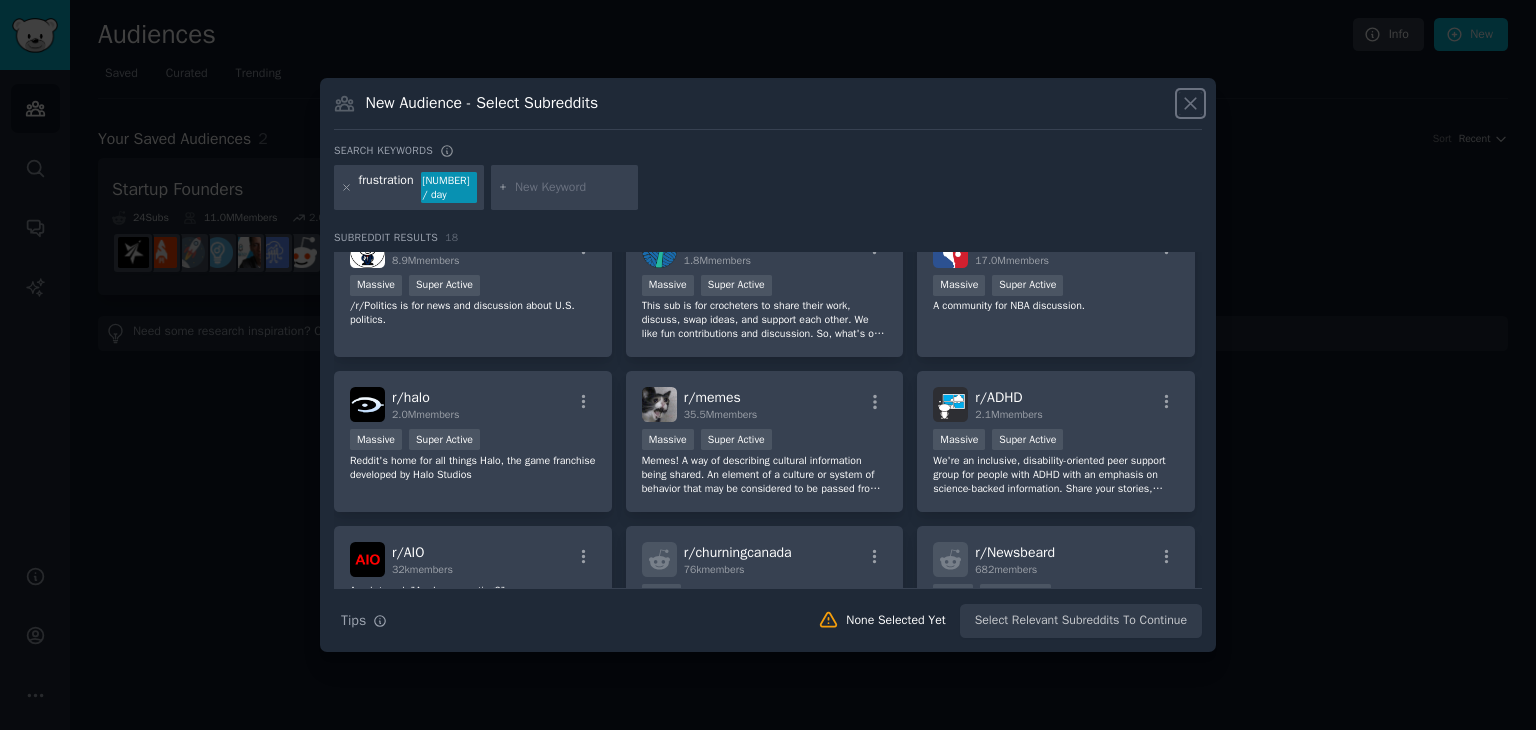click 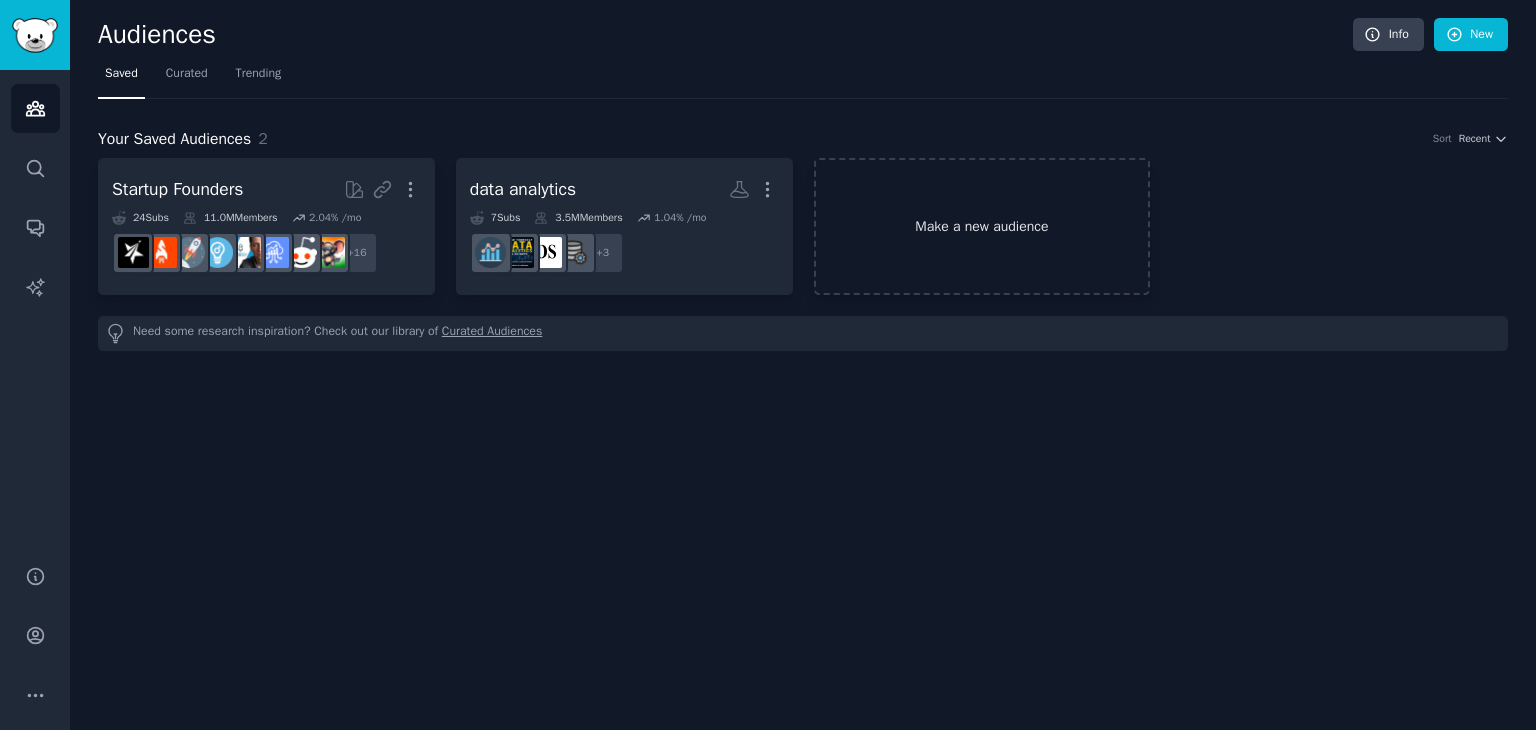 click on "Make a new audience" at bounding box center [982, 226] 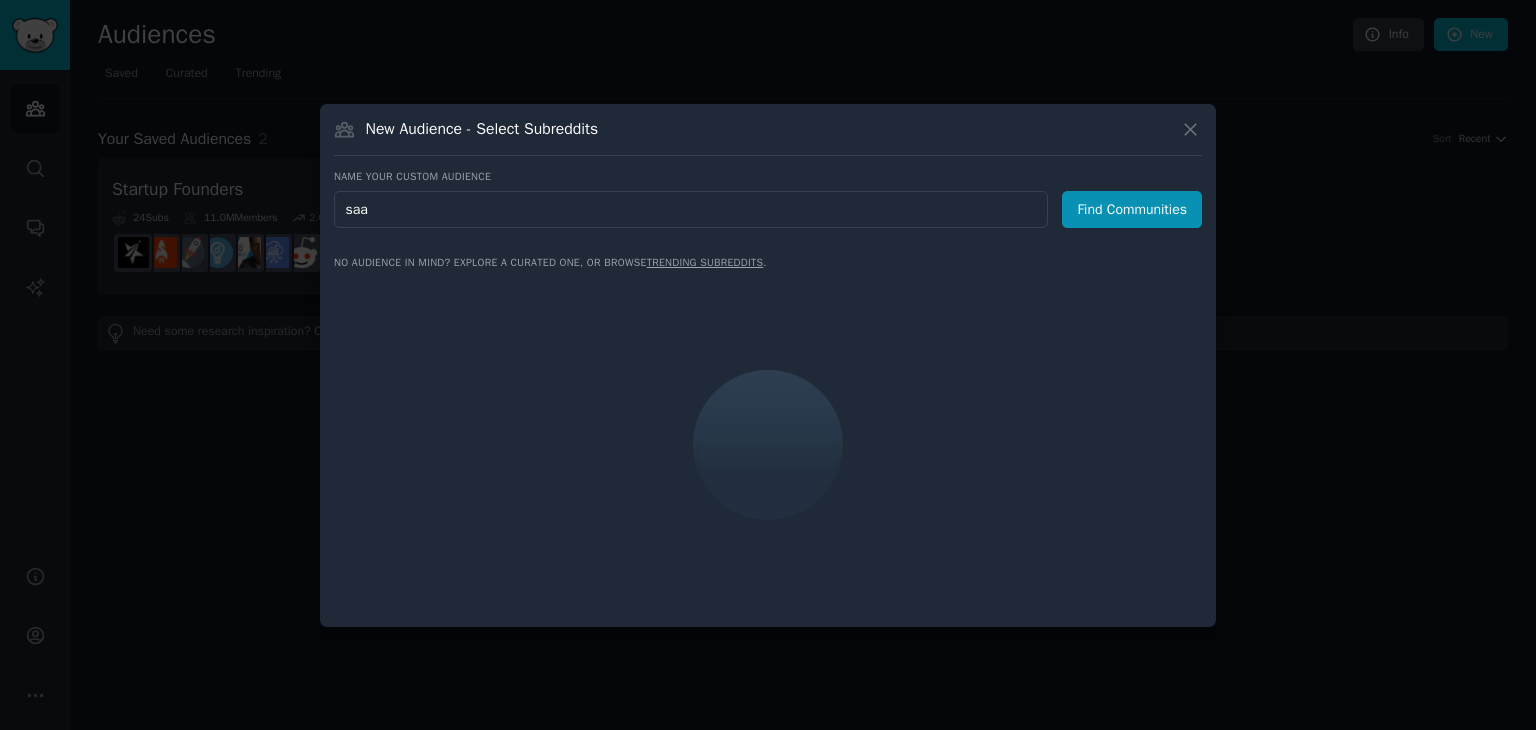 type on "saas" 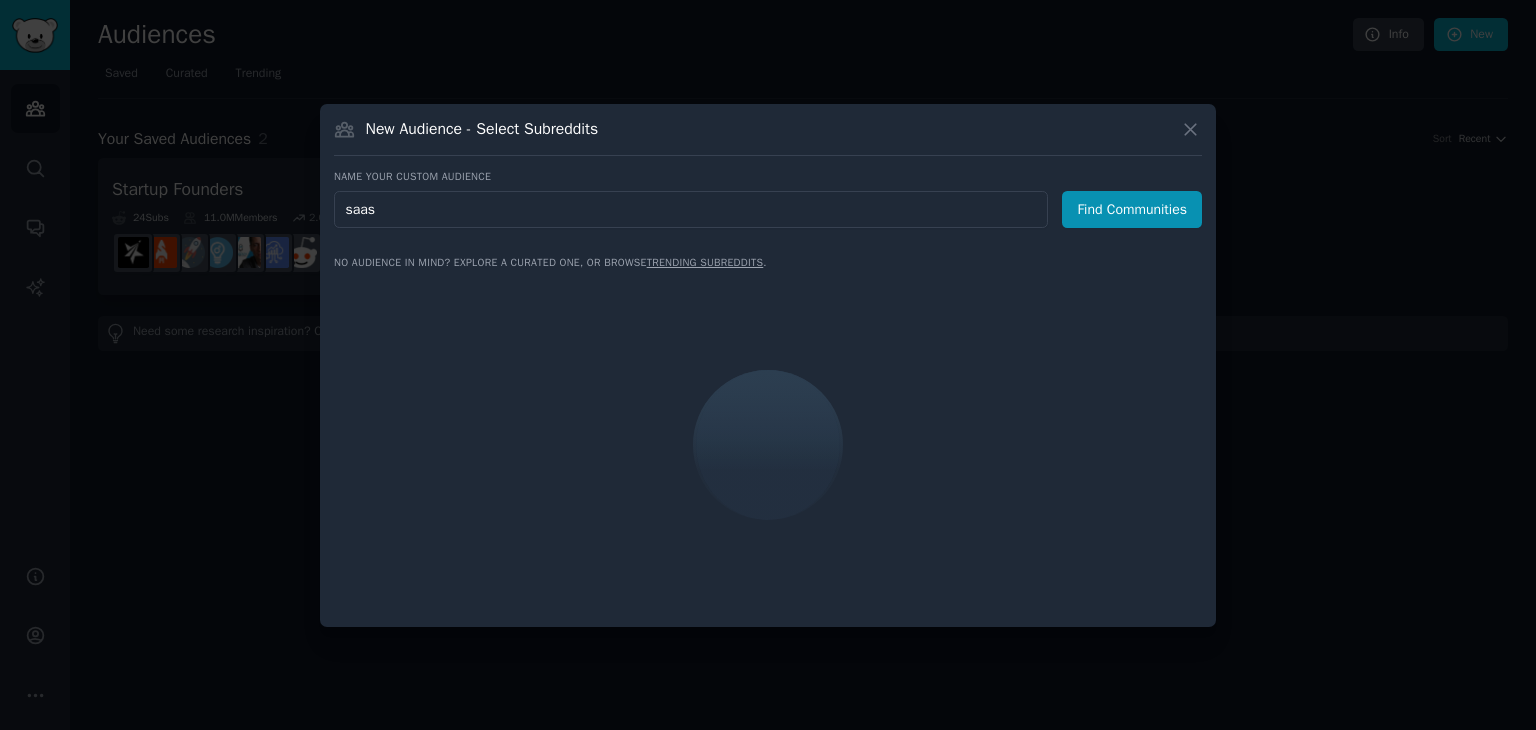 click on "Find Communities" at bounding box center [1132, 209] 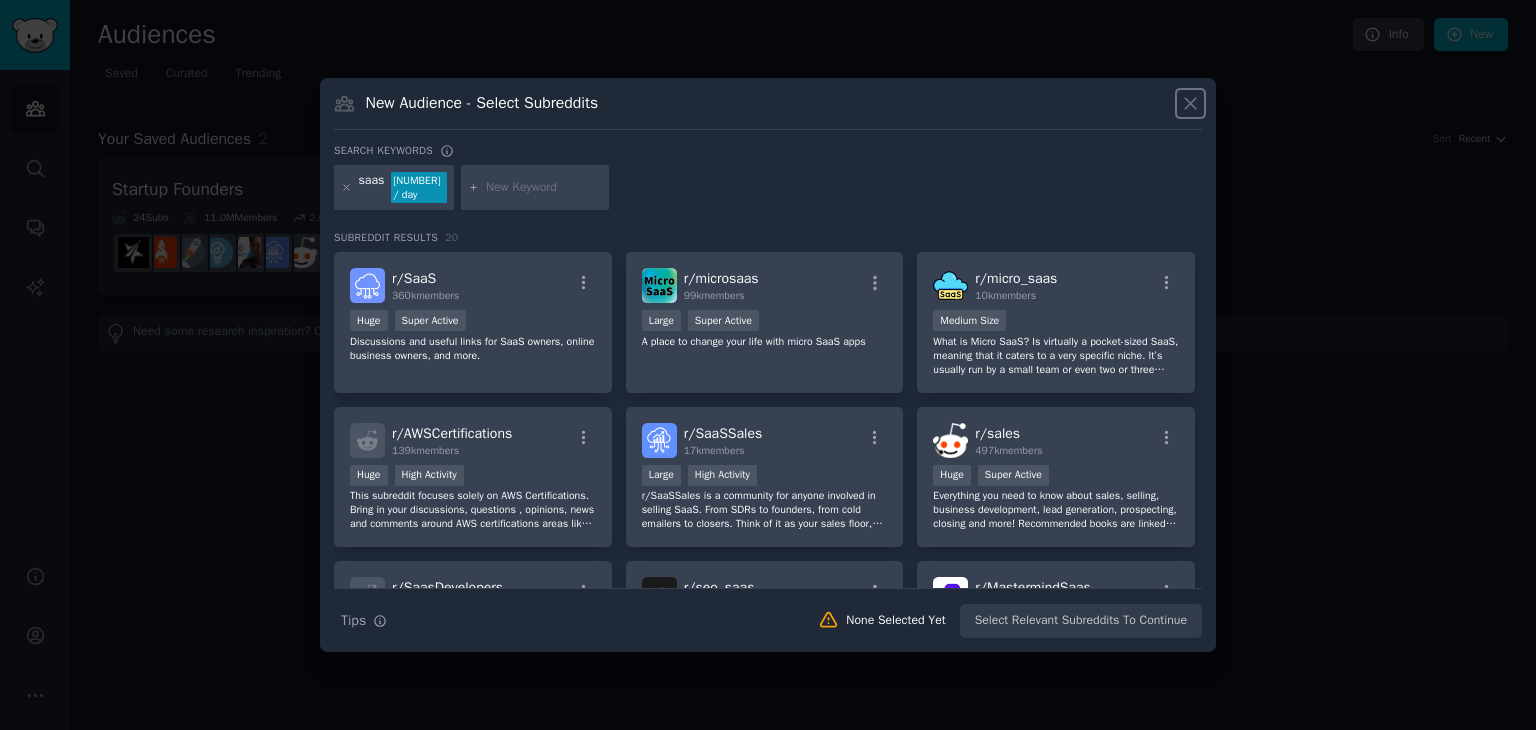 click 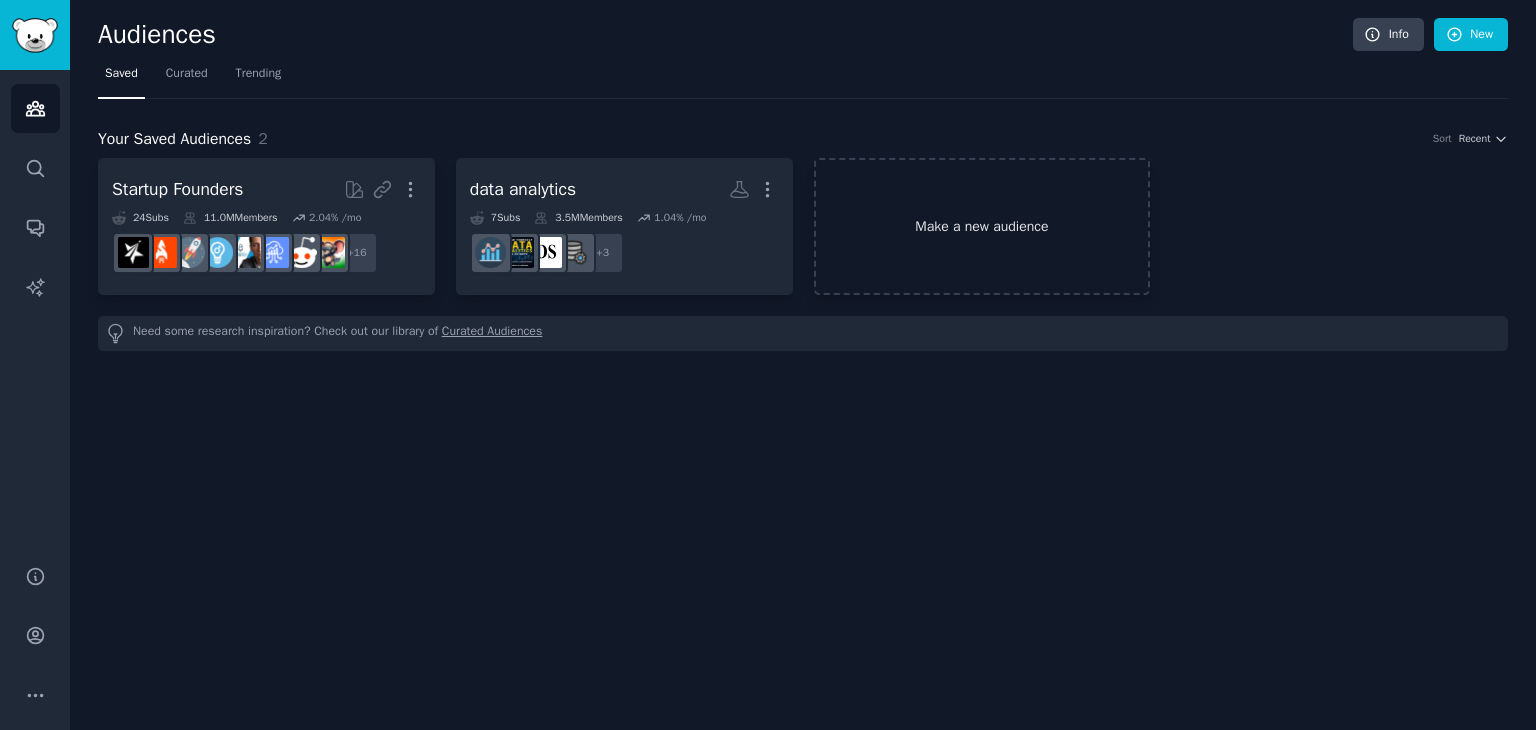click on "Make a new audience" at bounding box center (982, 226) 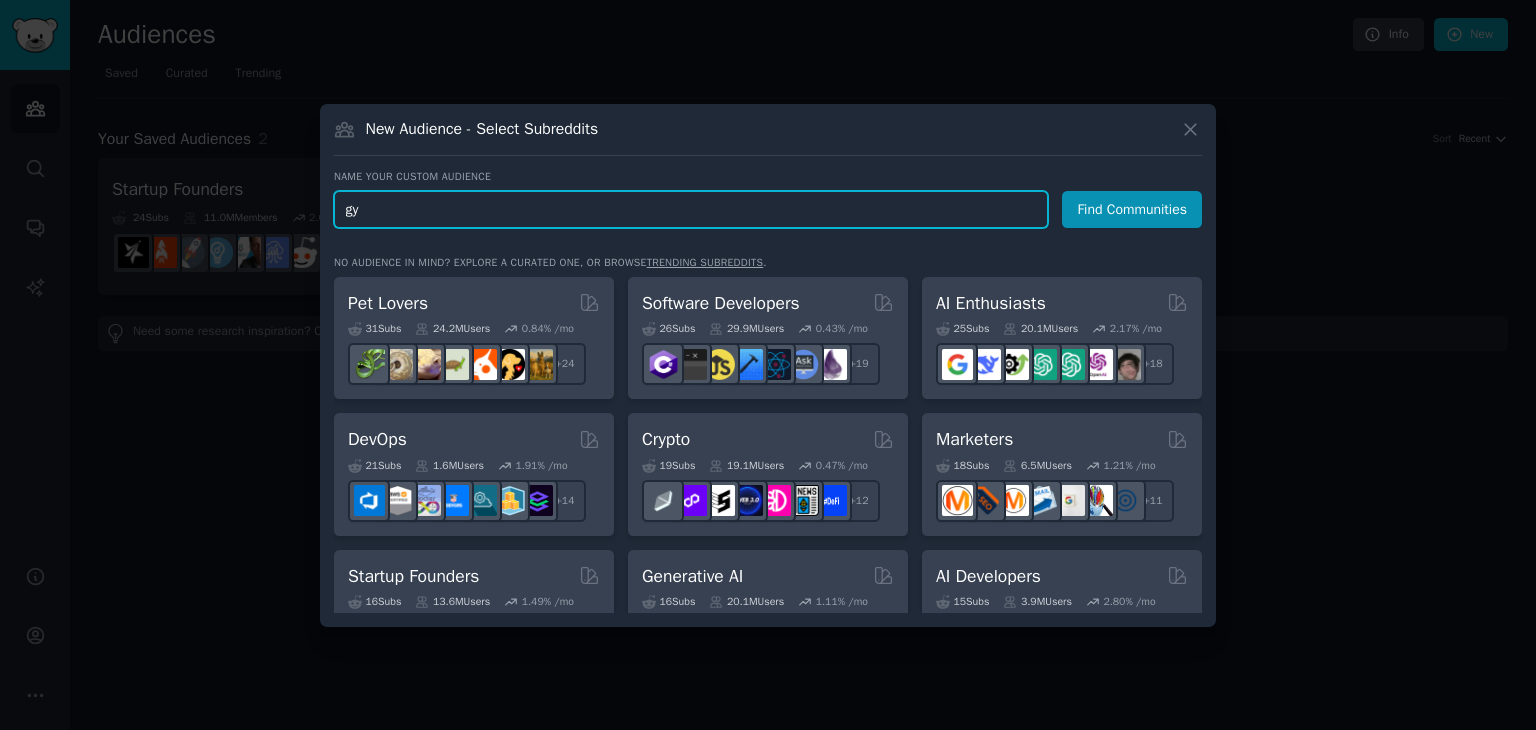 type on "gym" 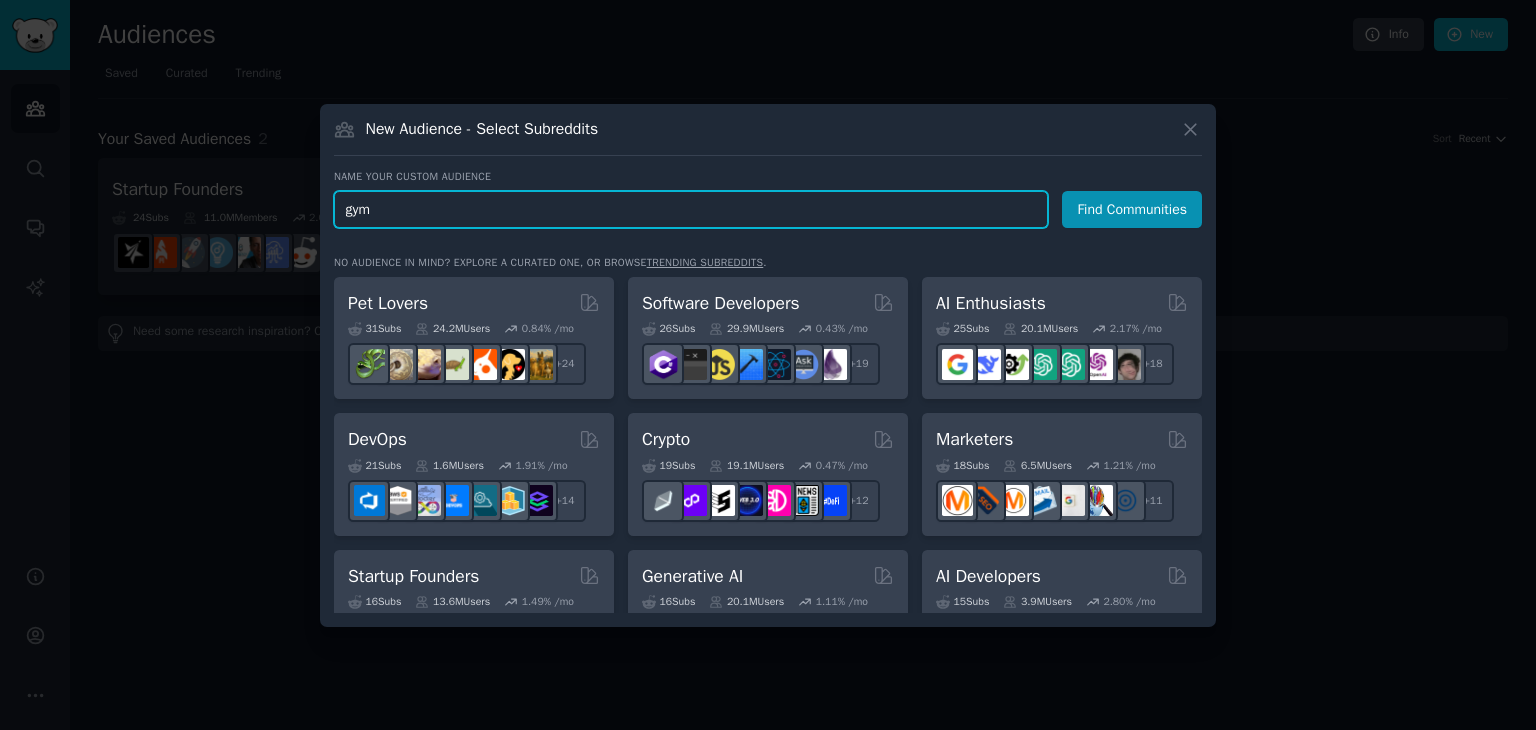 click on "Find Communities" at bounding box center (1132, 209) 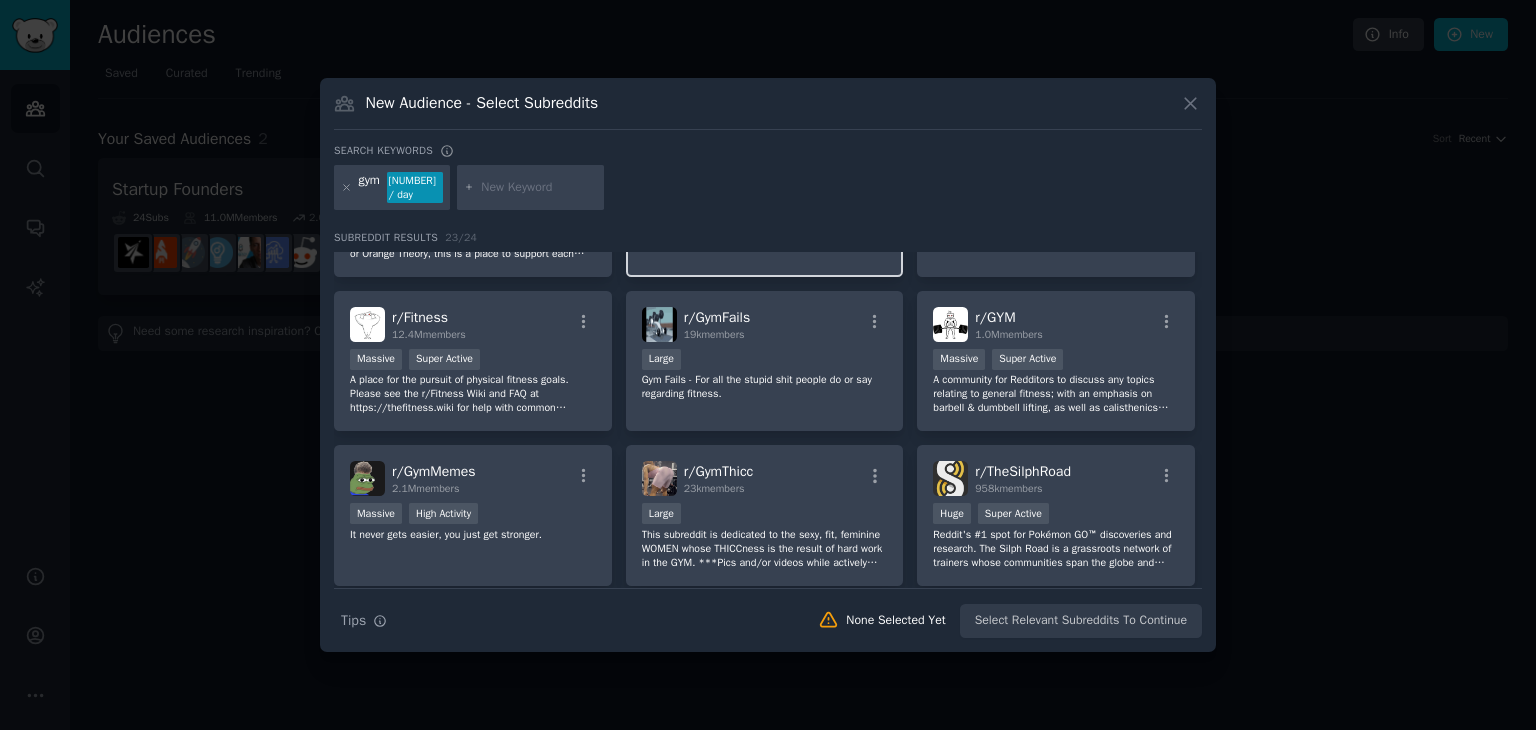 scroll, scrollTop: 0, scrollLeft: 0, axis: both 